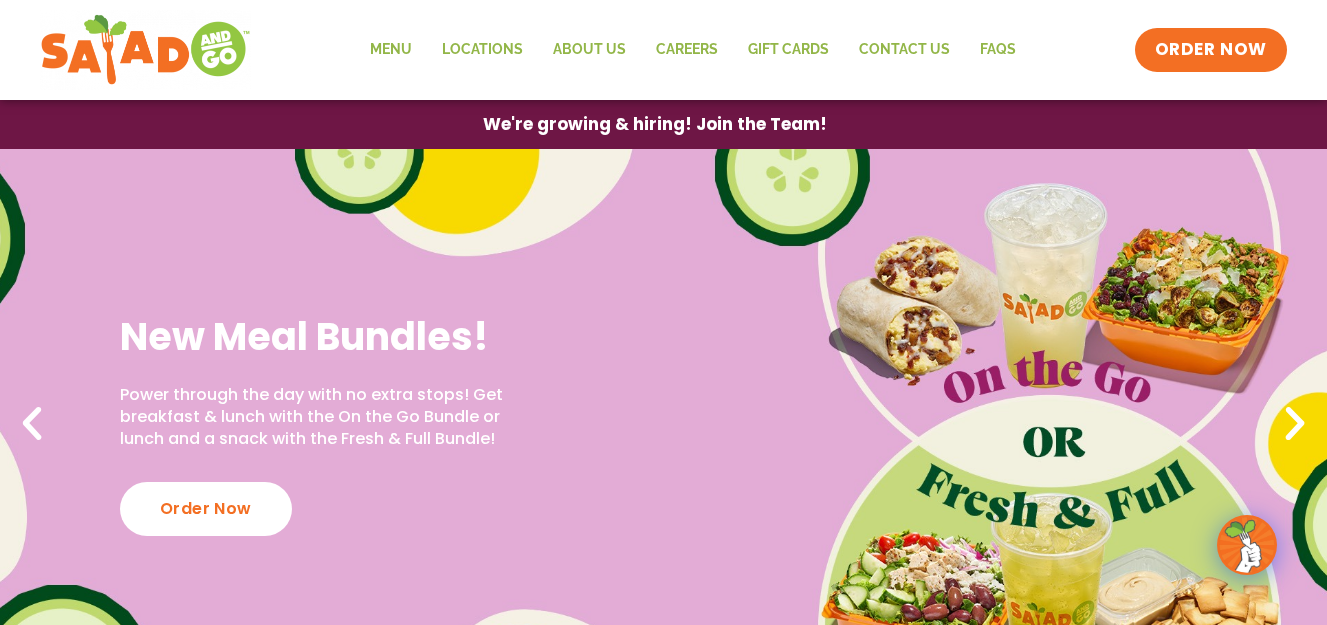 scroll, scrollTop: 0, scrollLeft: 0, axis: both 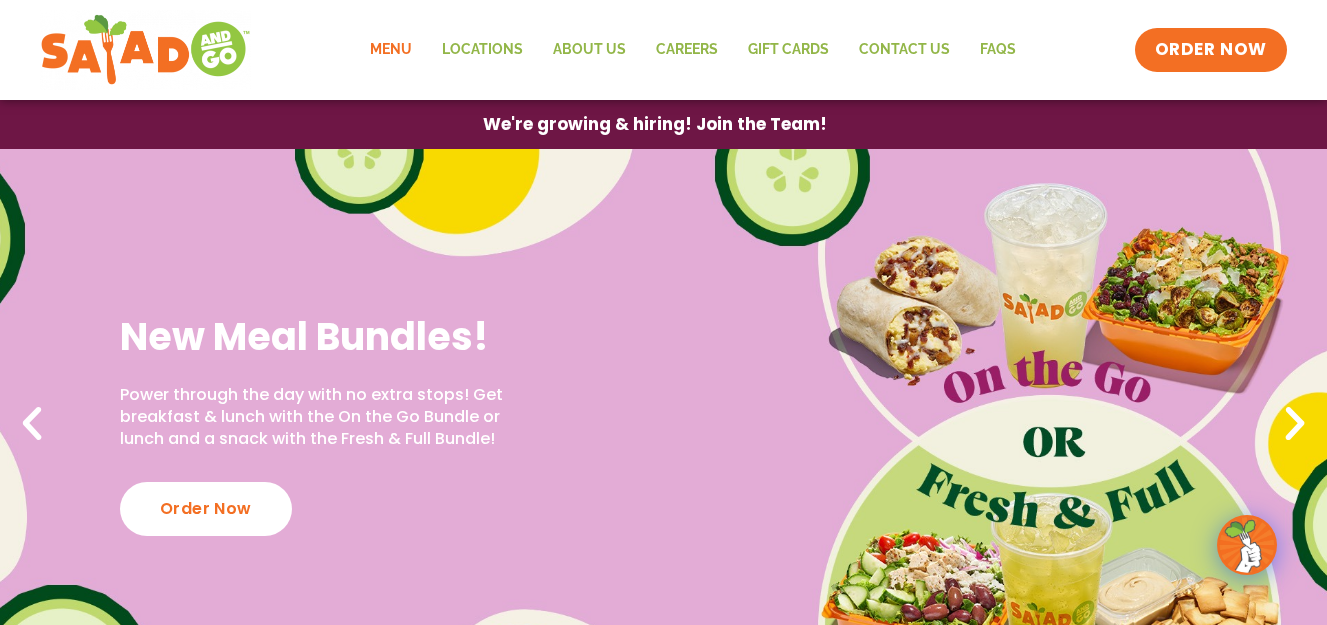 click on "Menu" 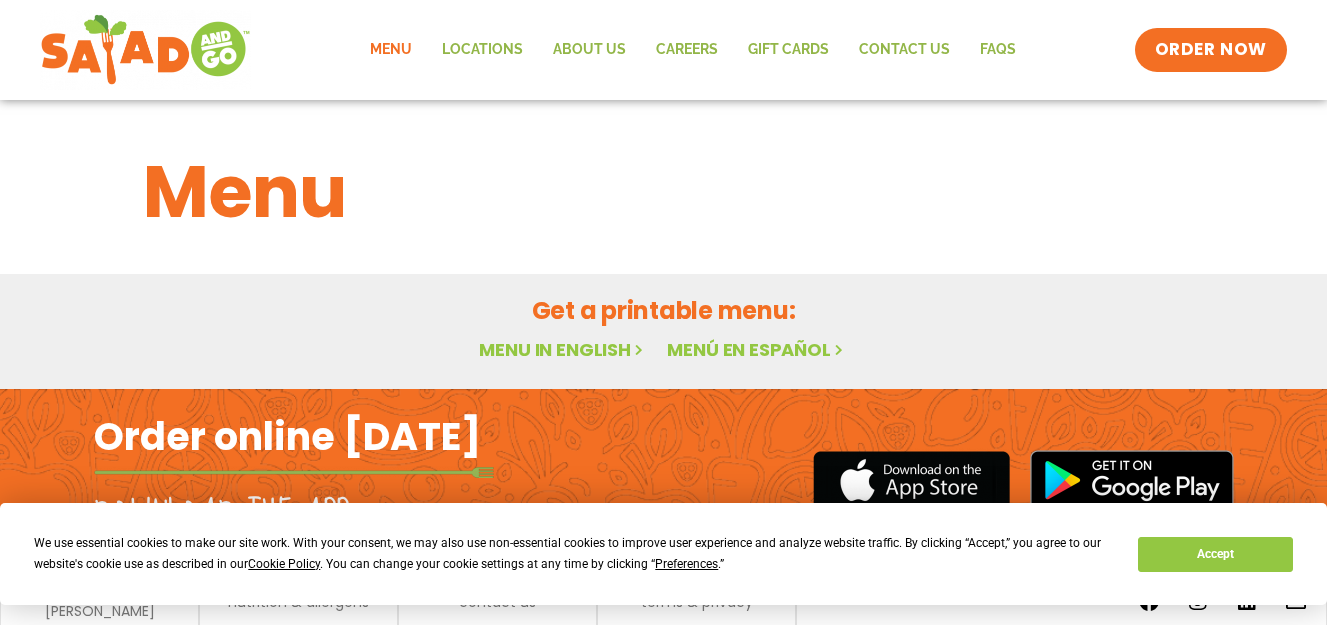 scroll, scrollTop: 0, scrollLeft: 0, axis: both 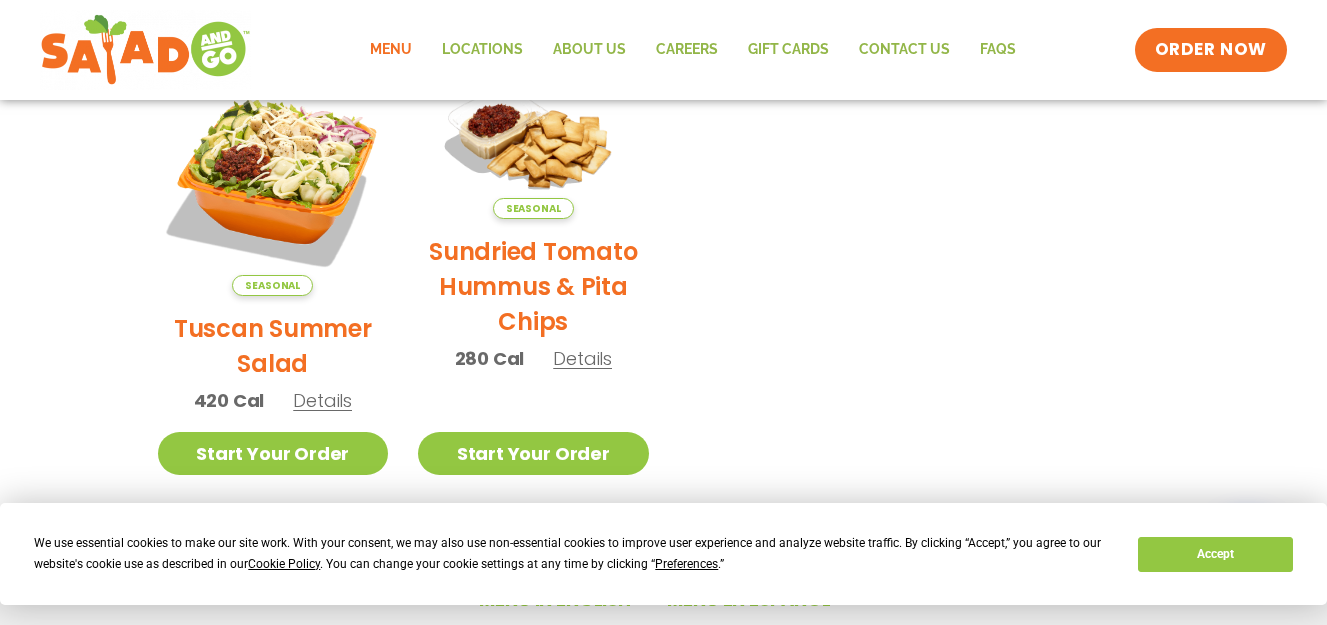 click on "Tuscan Summer Salad" at bounding box center [273, 346] 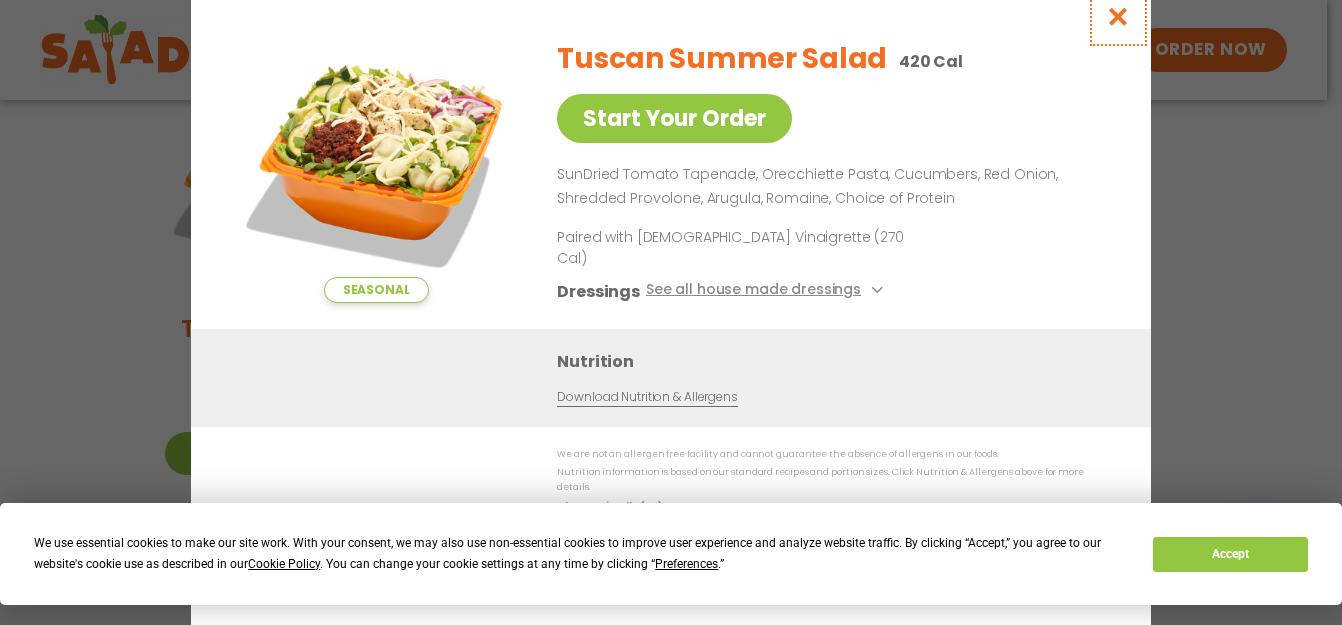 click at bounding box center [1118, 16] 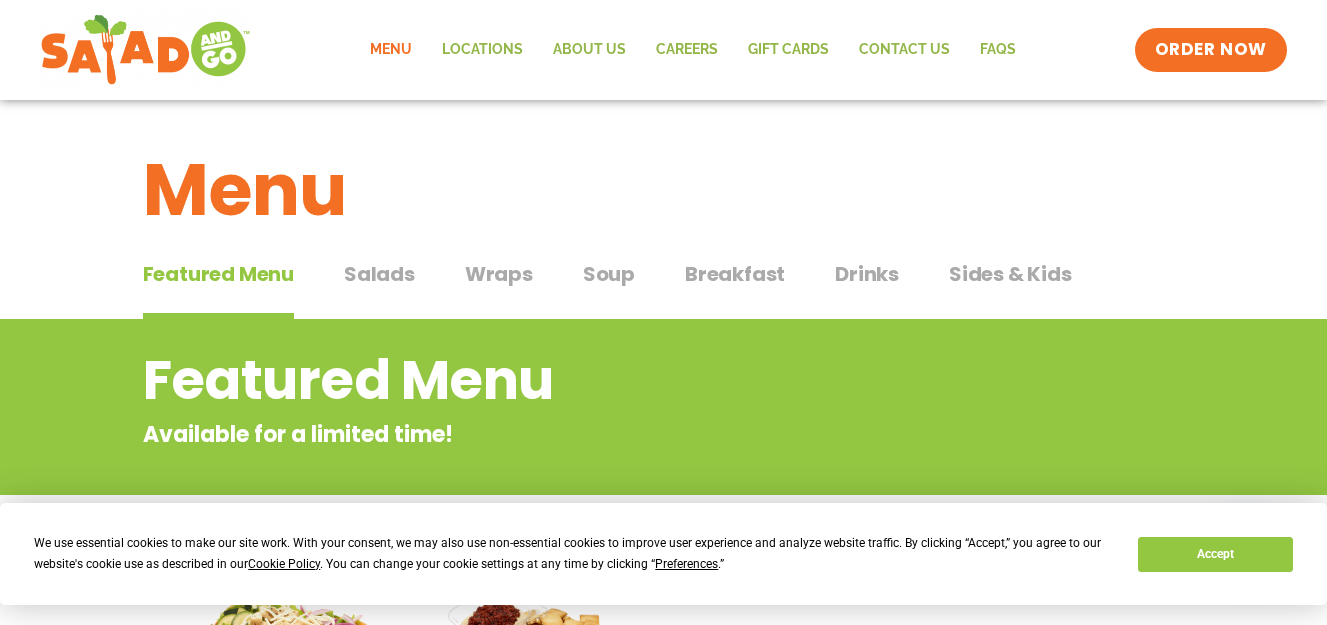 scroll, scrollTop: 0, scrollLeft: 0, axis: both 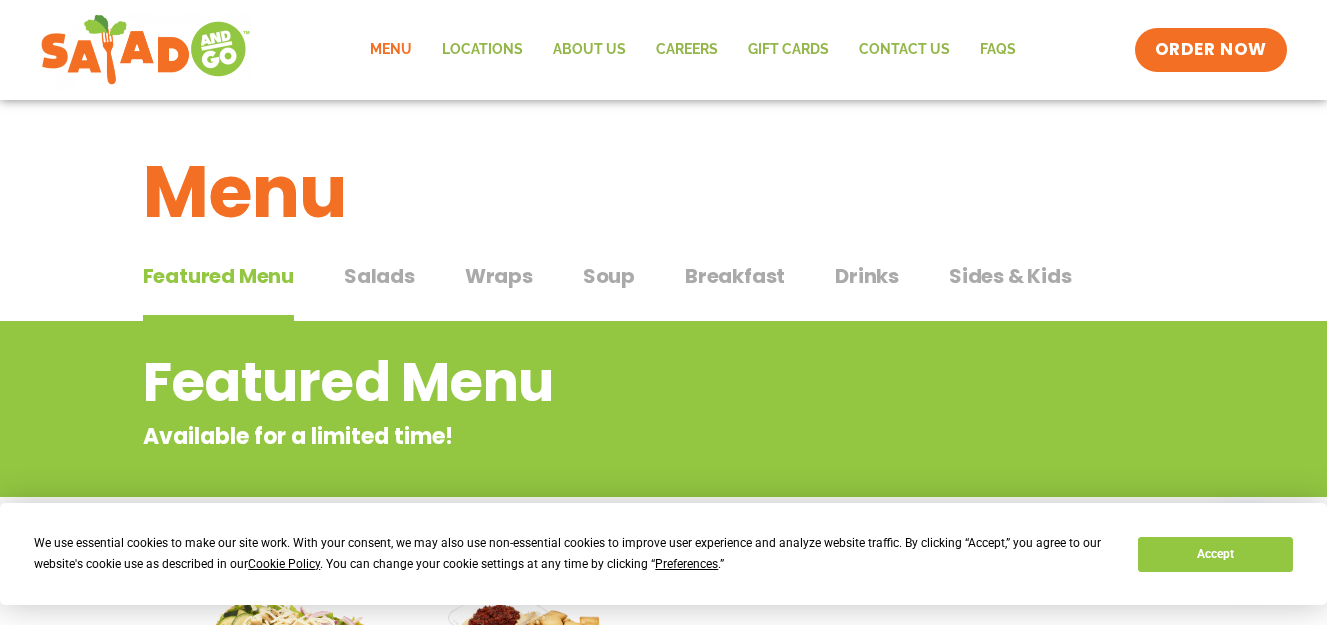 click on "Salads" at bounding box center [379, 276] 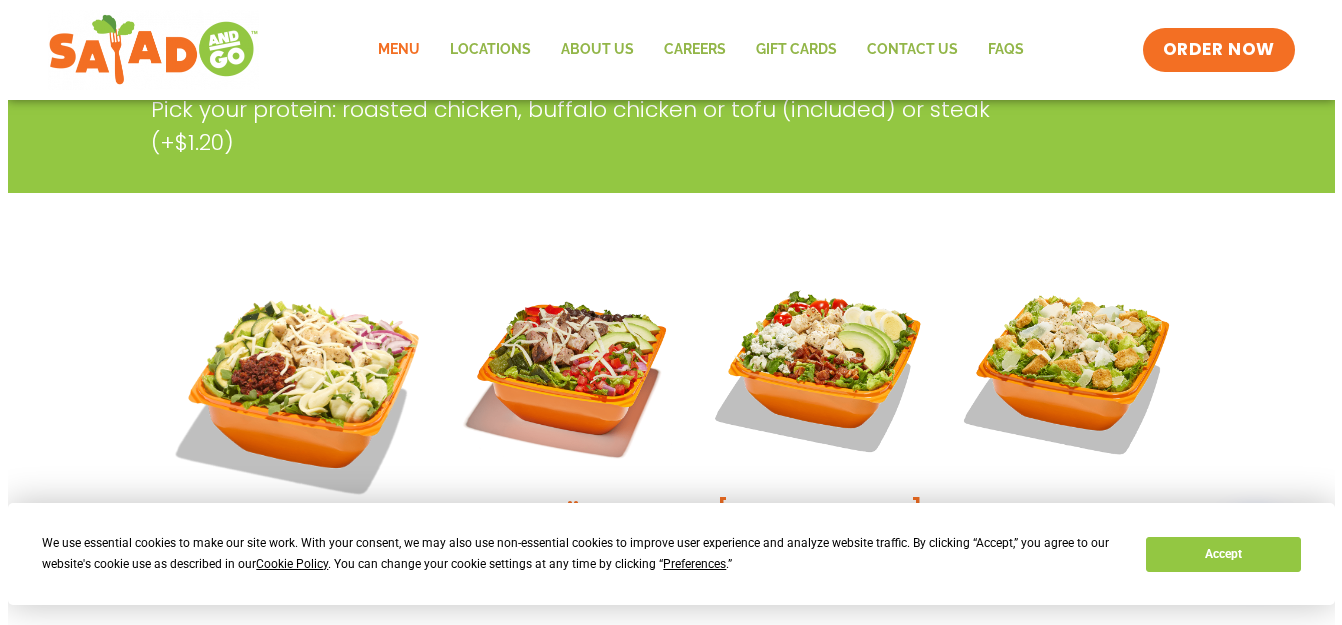 scroll, scrollTop: 386, scrollLeft: 0, axis: vertical 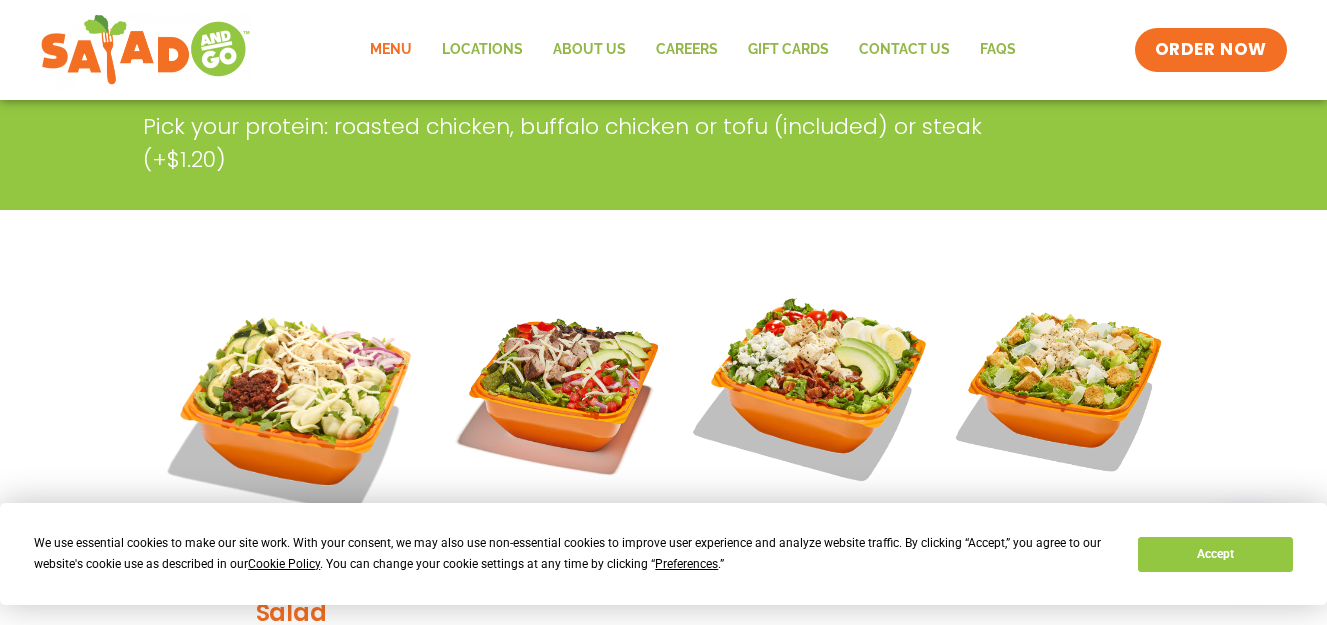 click at bounding box center (812, 387) 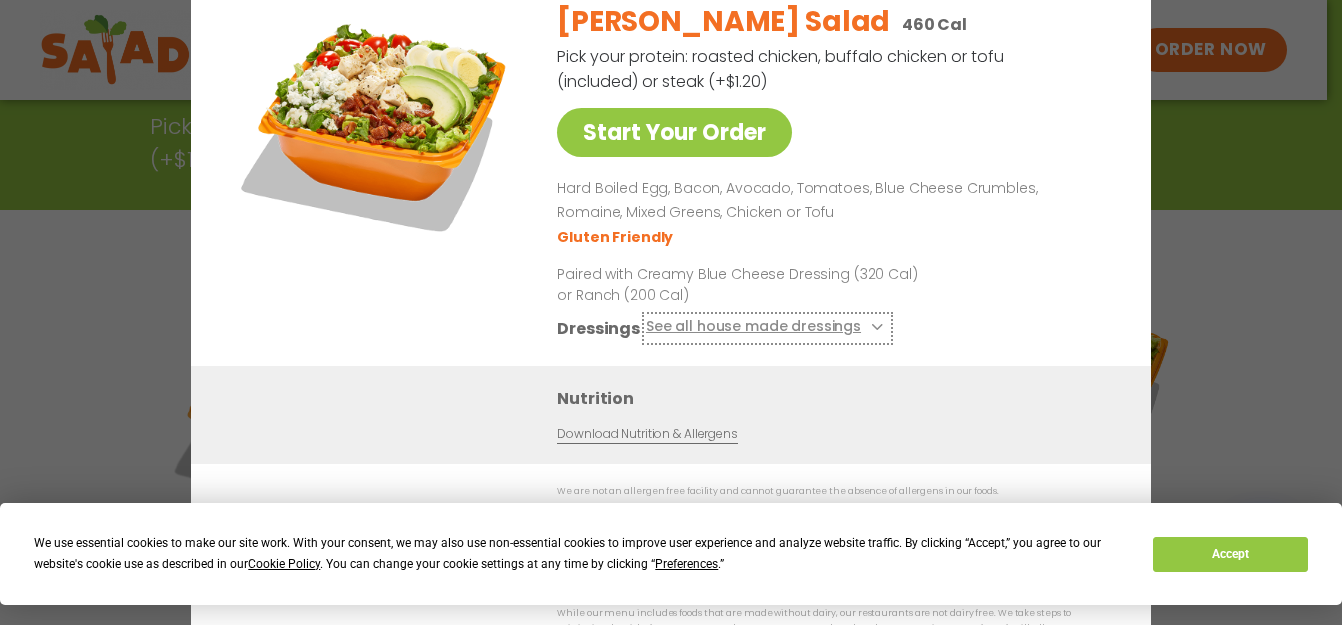 click at bounding box center [875, 327] 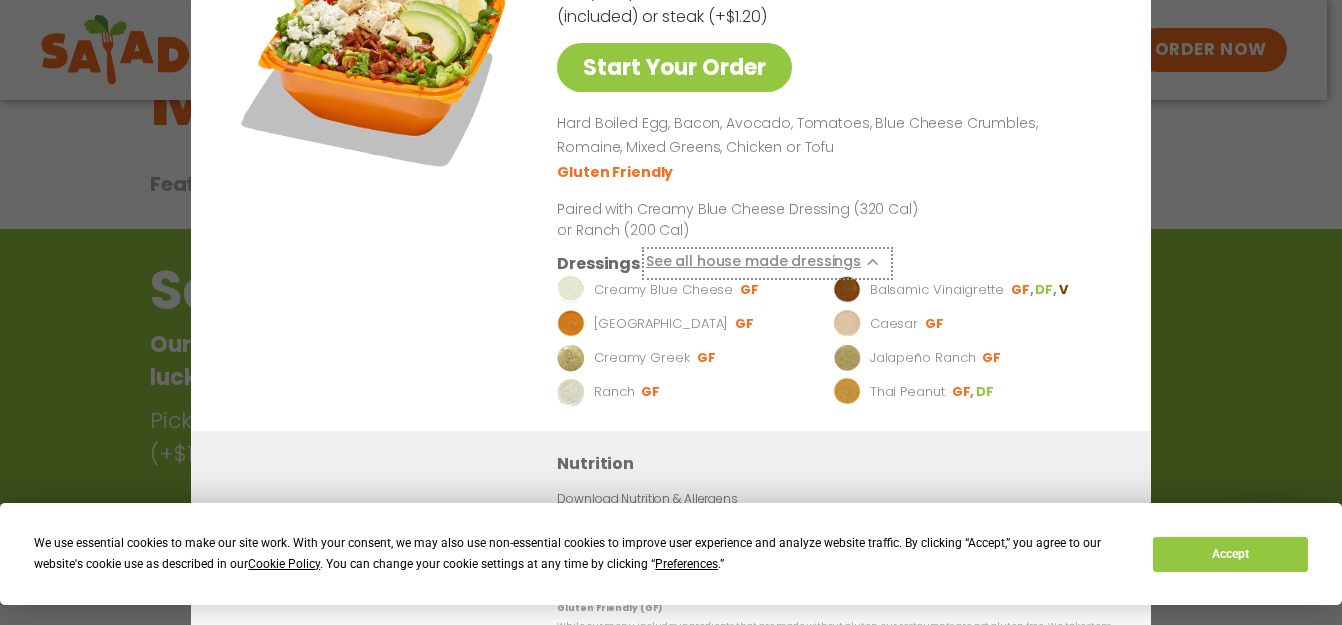 scroll, scrollTop: 0, scrollLeft: 0, axis: both 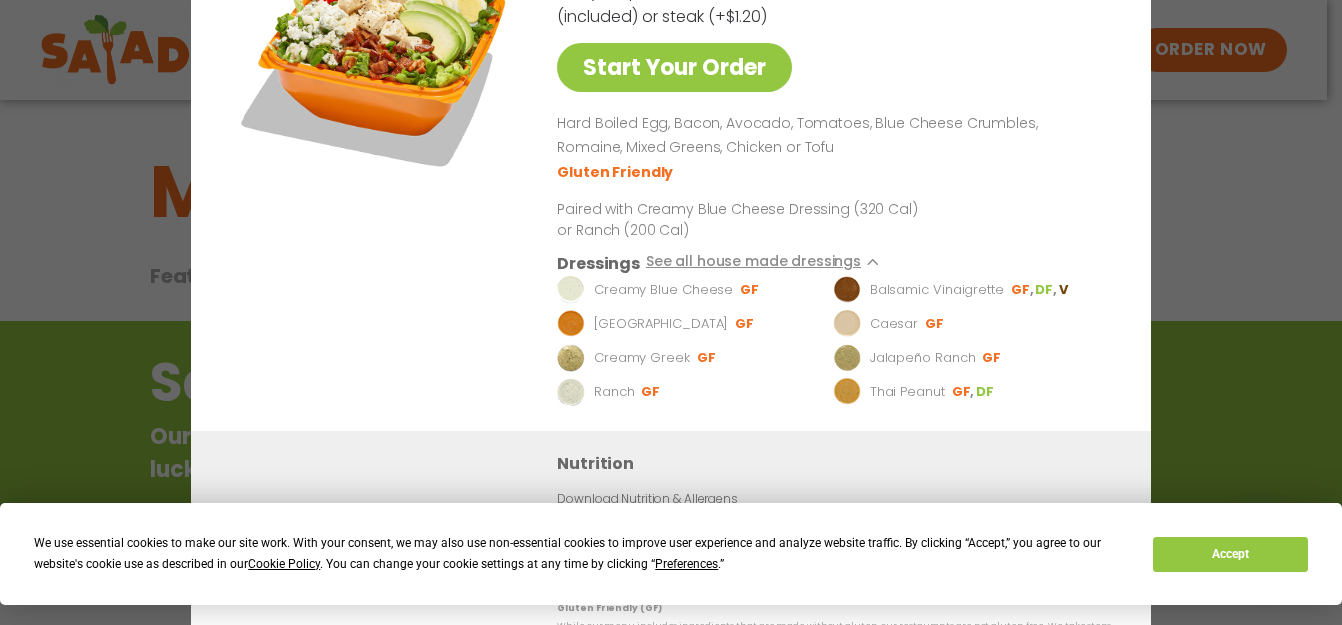 click on "Gluten Friendly" at bounding box center [830, 170] 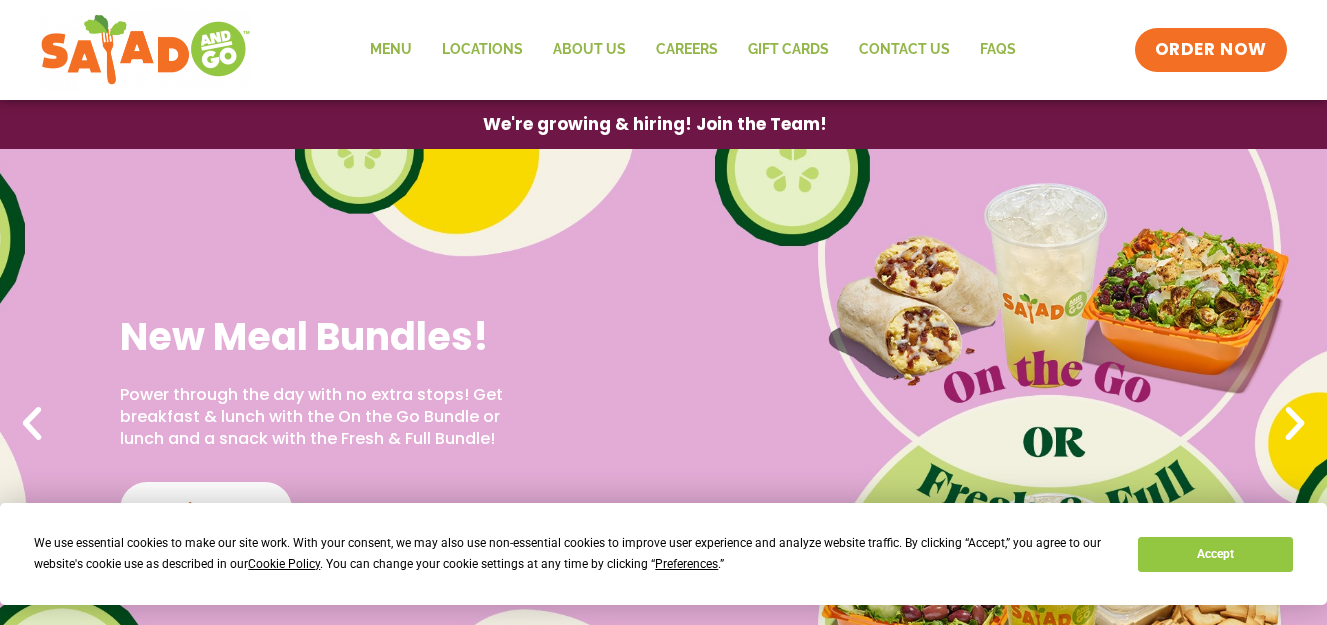 scroll, scrollTop: 0, scrollLeft: 0, axis: both 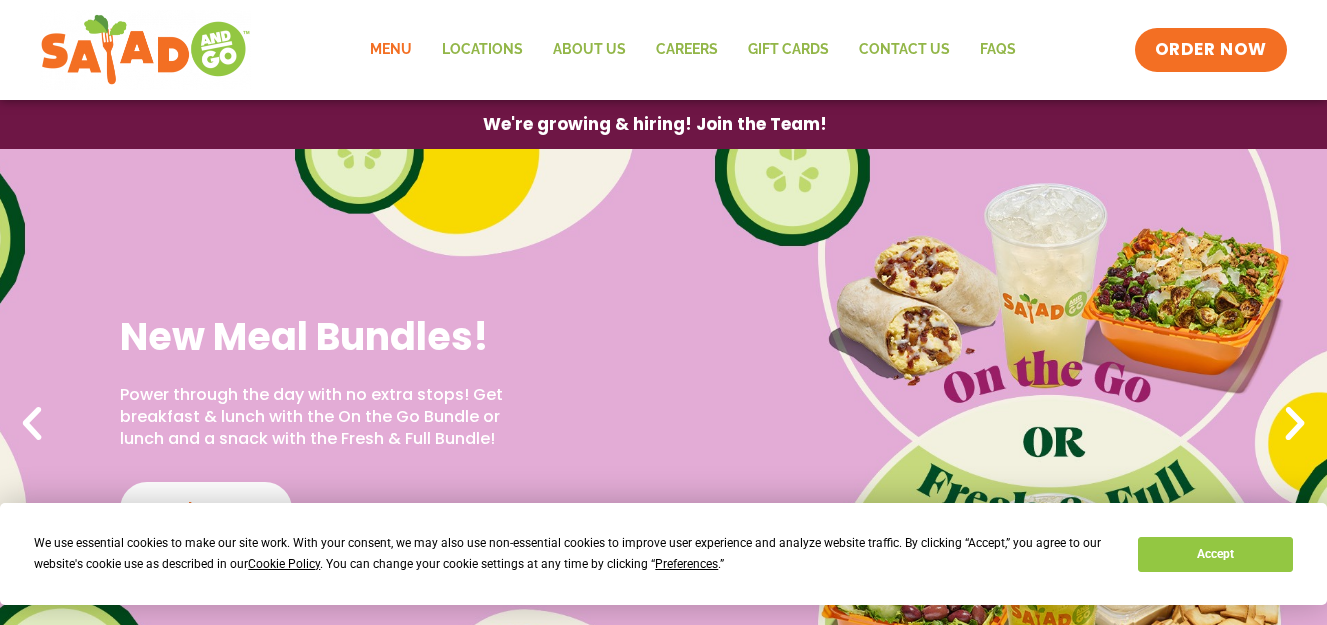 click on "Menu" 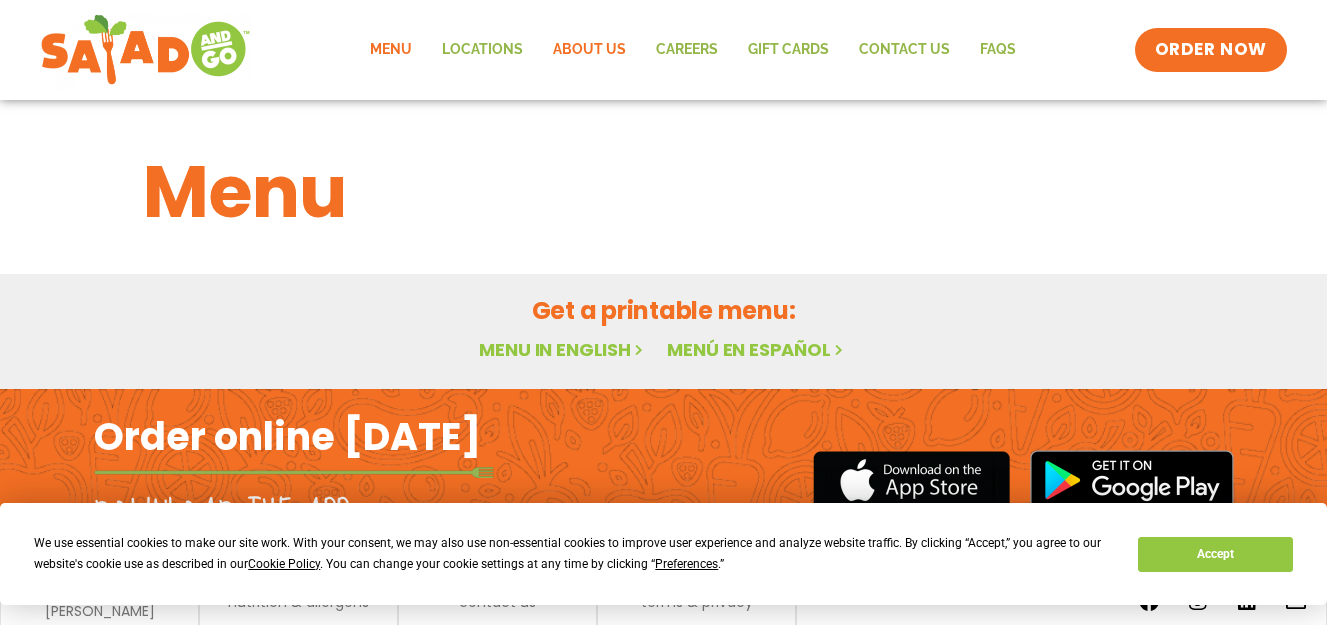 scroll, scrollTop: 0, scrollLeft: 0, axis: both 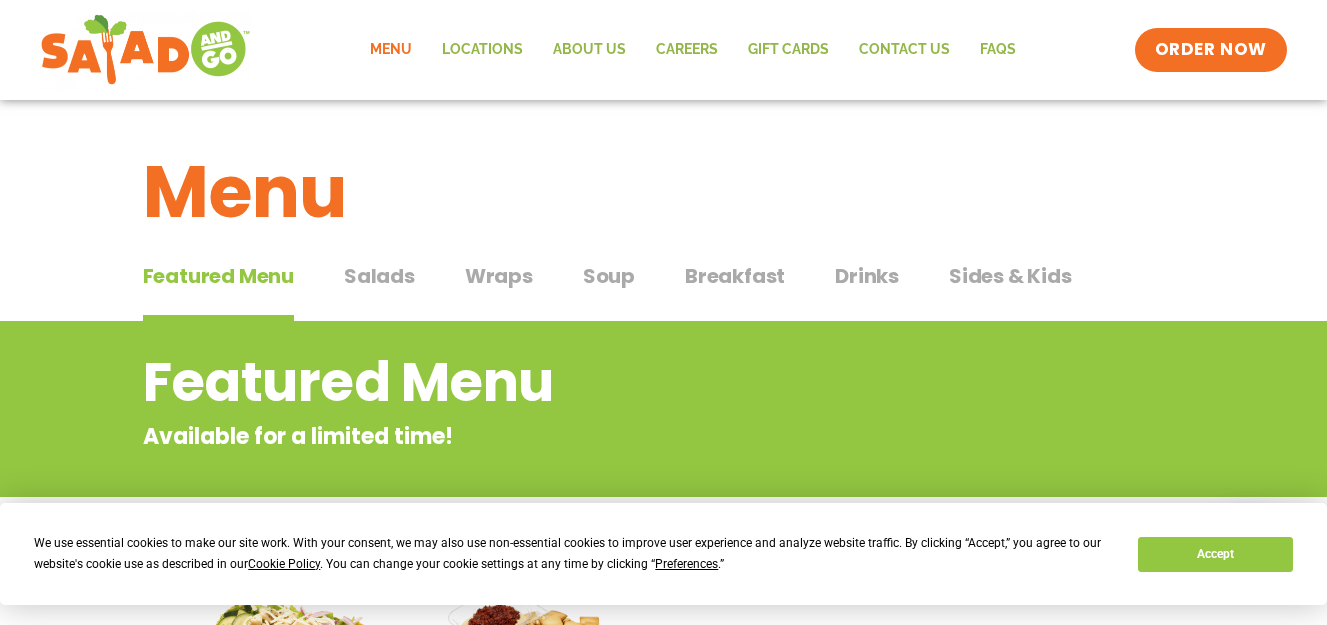 click on "Wraps" at bounding box center (499, 276) 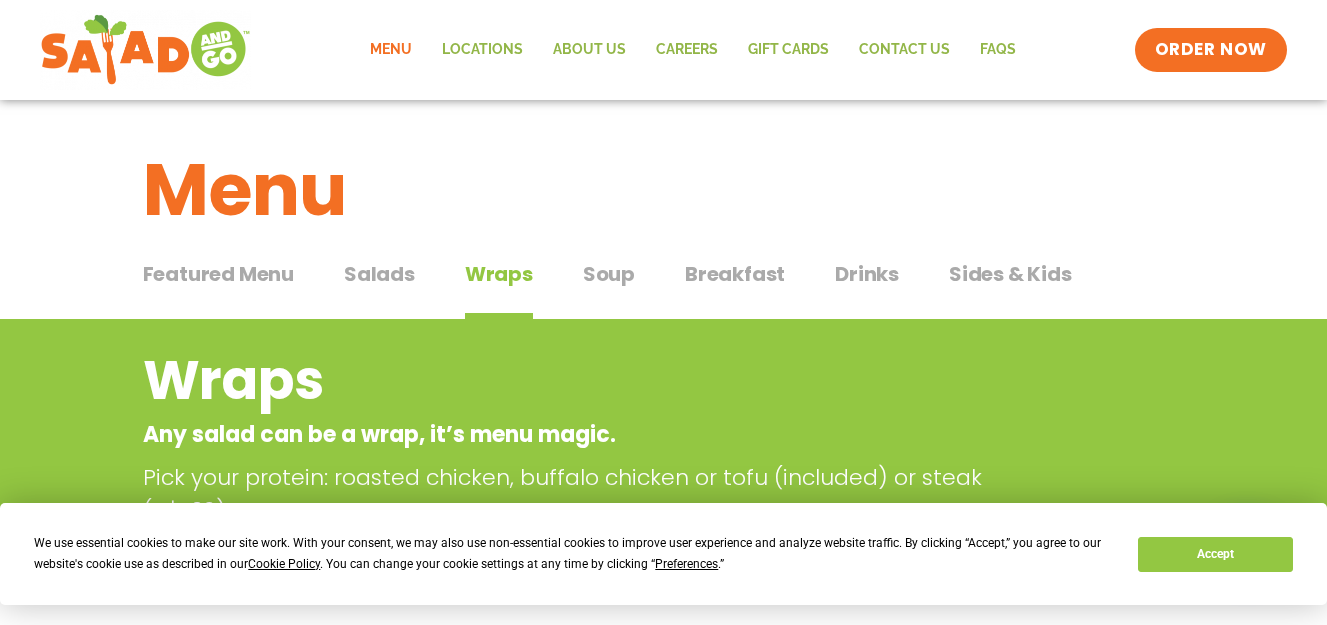 scroll, scrollTop: 0, scrollLeft: 0, axis: both 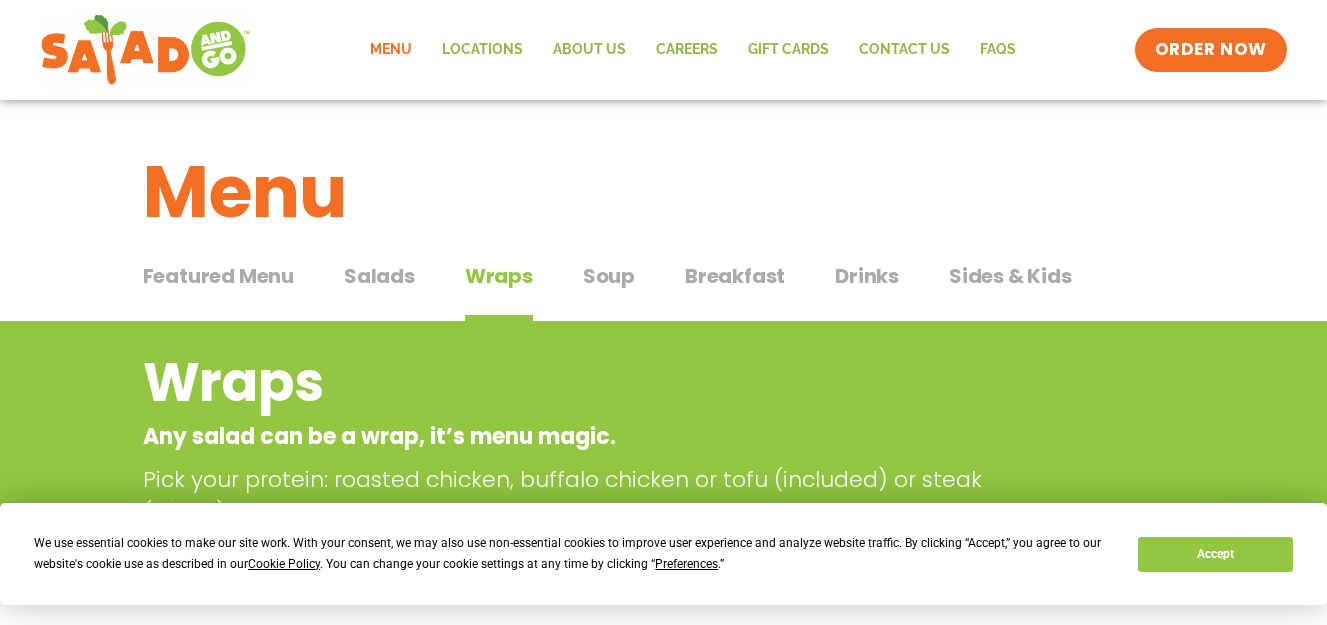 click on "Soup" at bounding box center (609, 276) 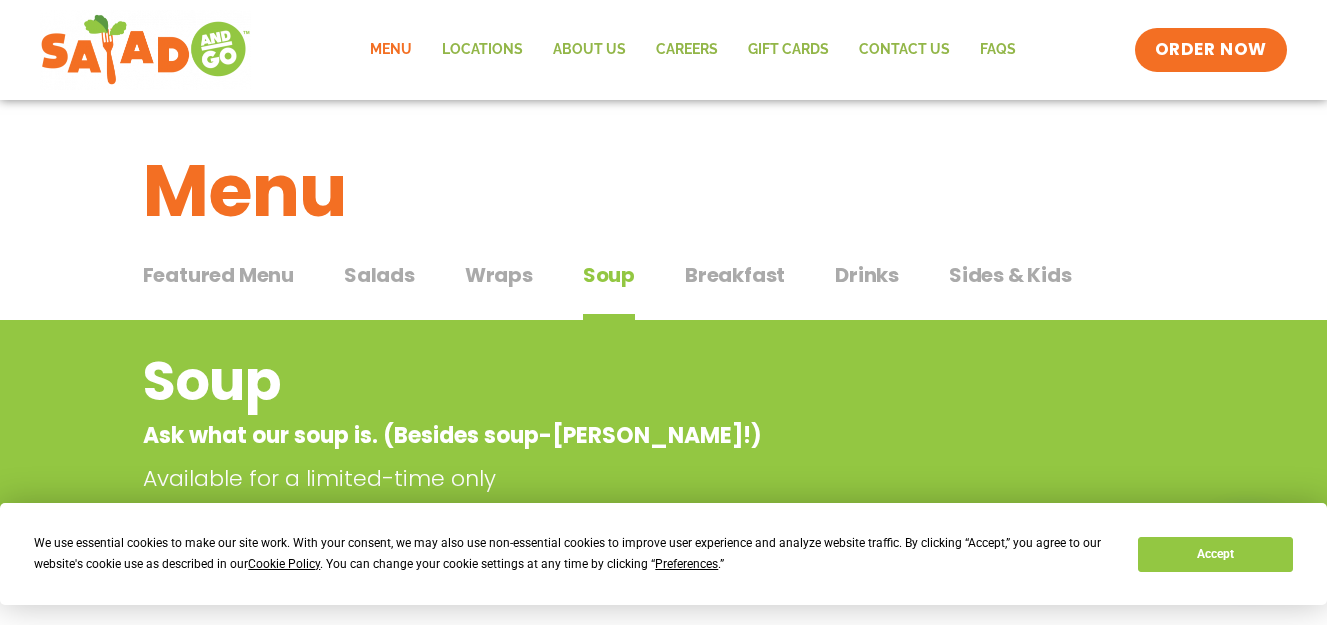 scroll, scrollTop: 0, scrollLeft: 0, axis: both 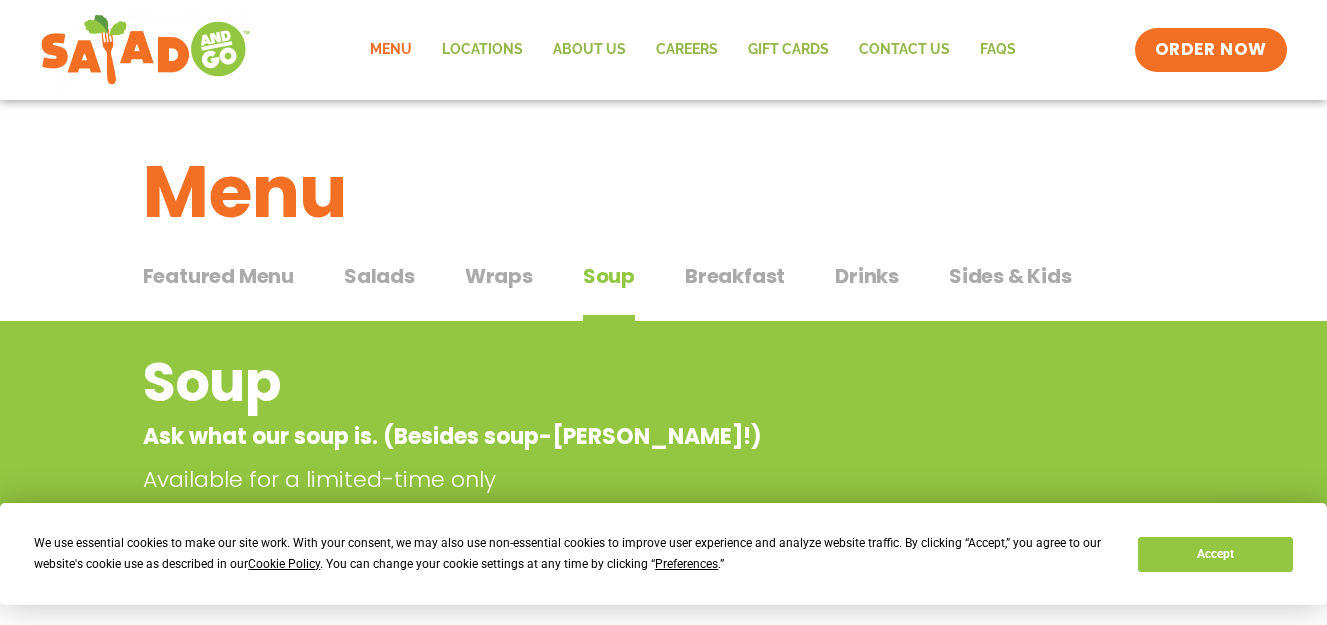 click on "Featured Menu" at bounding box center [218, 276] 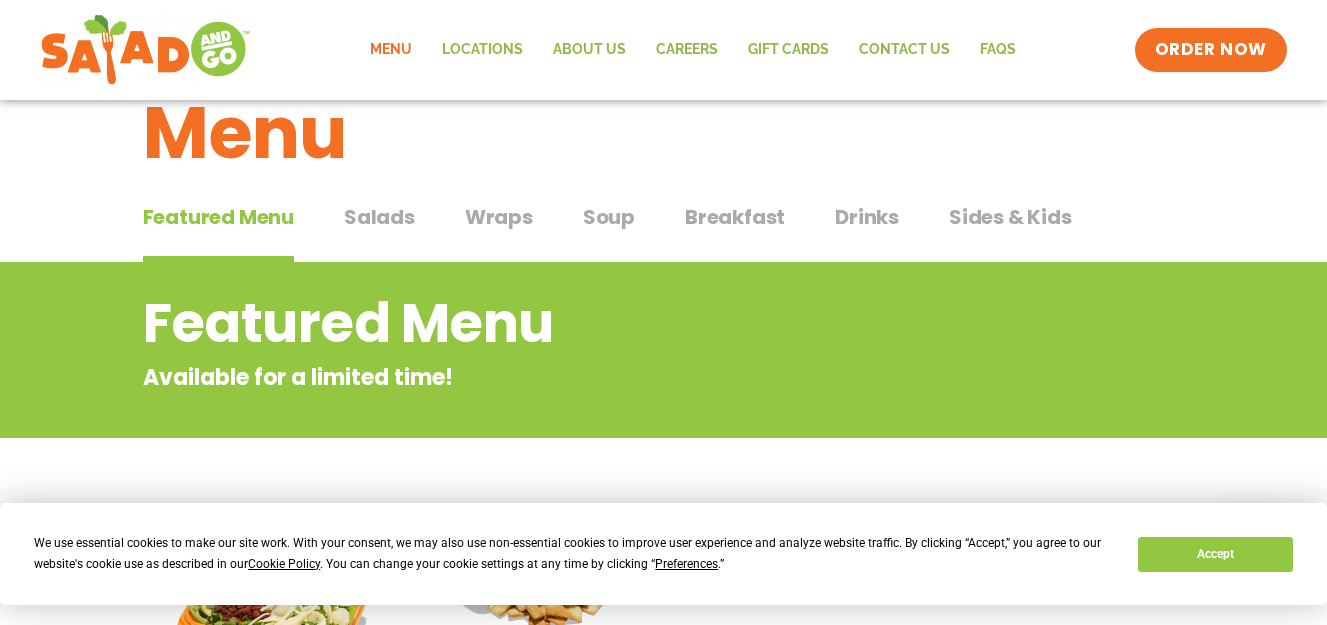scroll, scrollTop: 0, scrollLeft: 0, axis: both 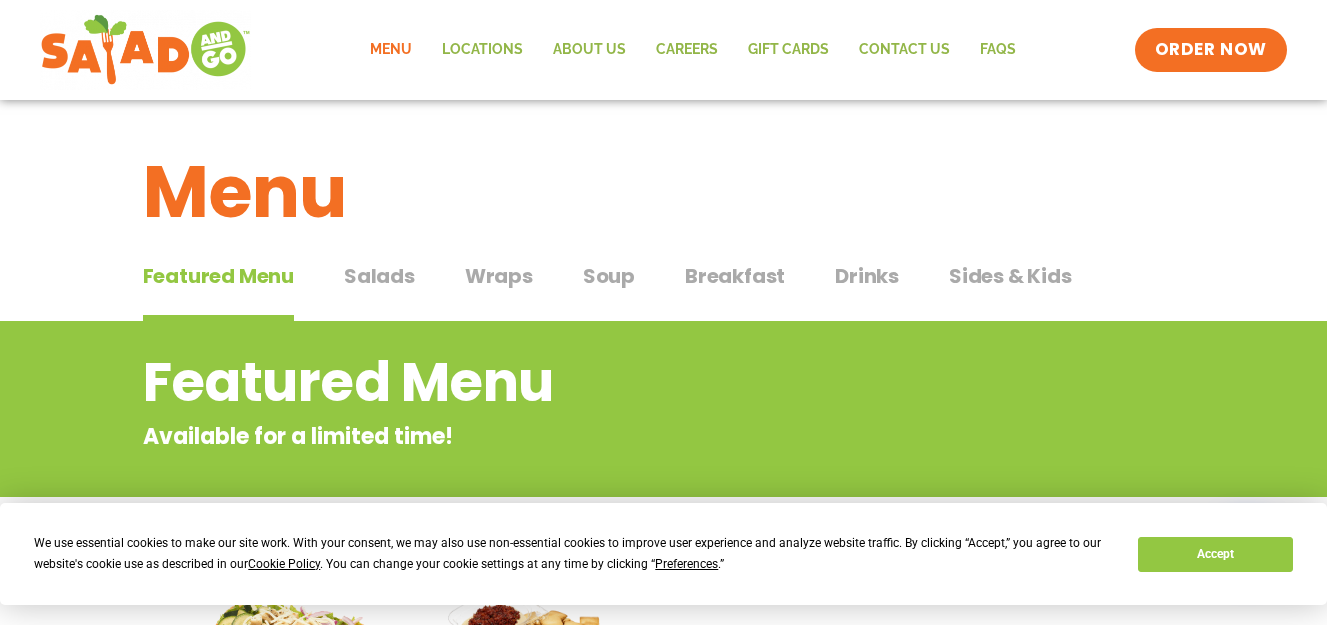 click on "Drinks" at bounding box center (867, 276) 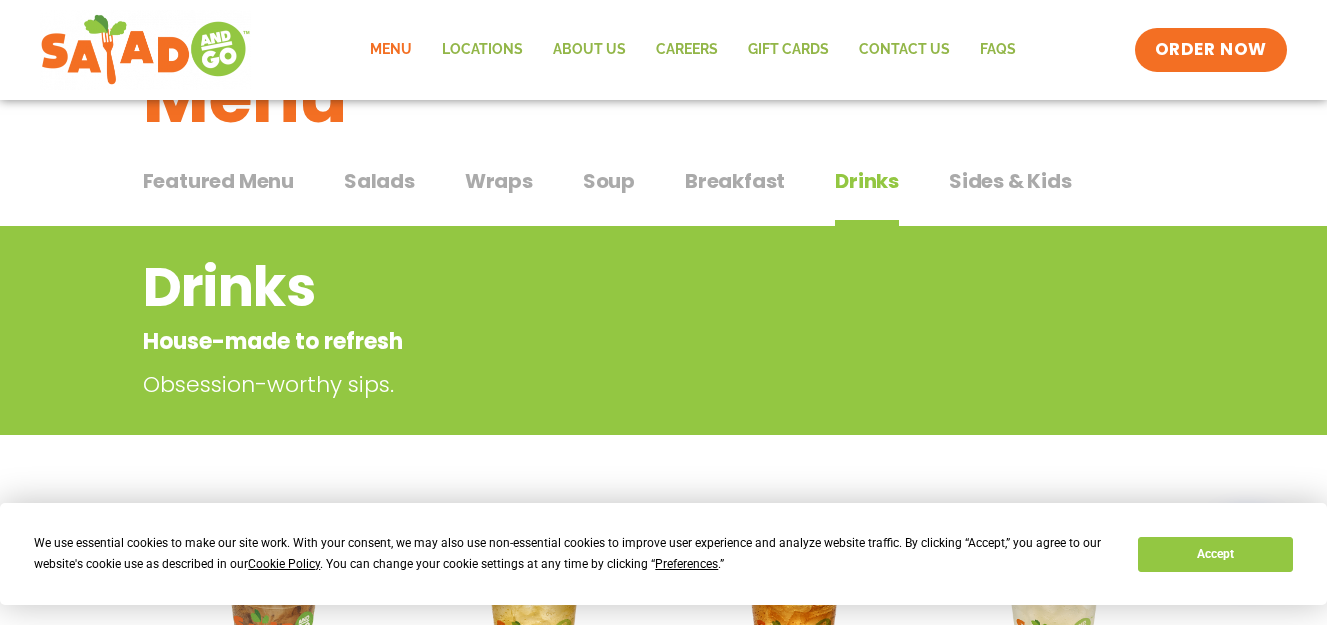 scroll, scrollTop: 0, scrollLeft: 0, axis: both 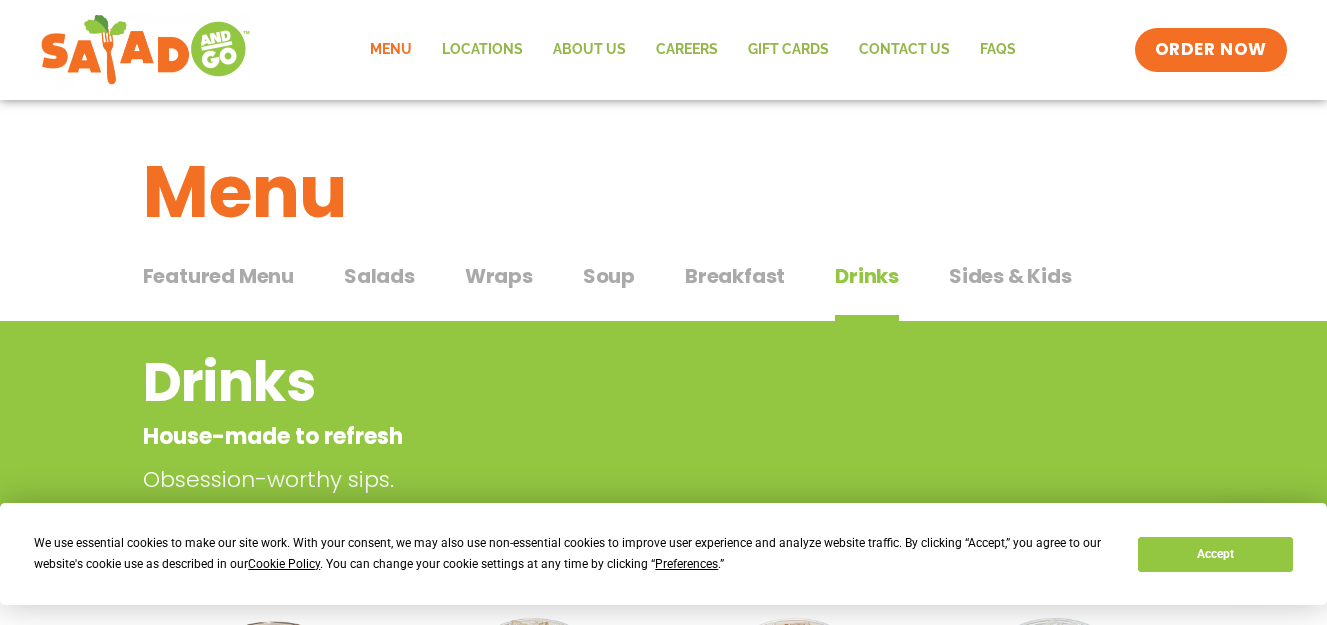 click on "Sides & Kids" at bounding box center (1010, 276) 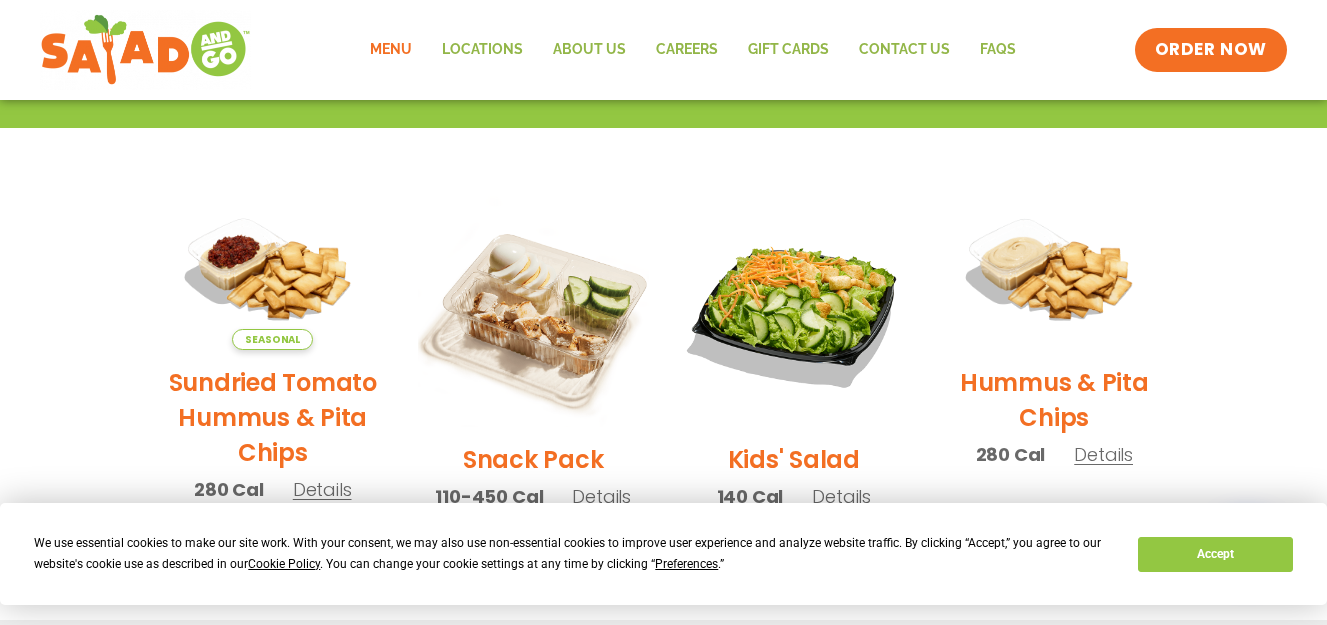 scroll, scrollTop: 400, scrollLeft: 0, axis: vertical 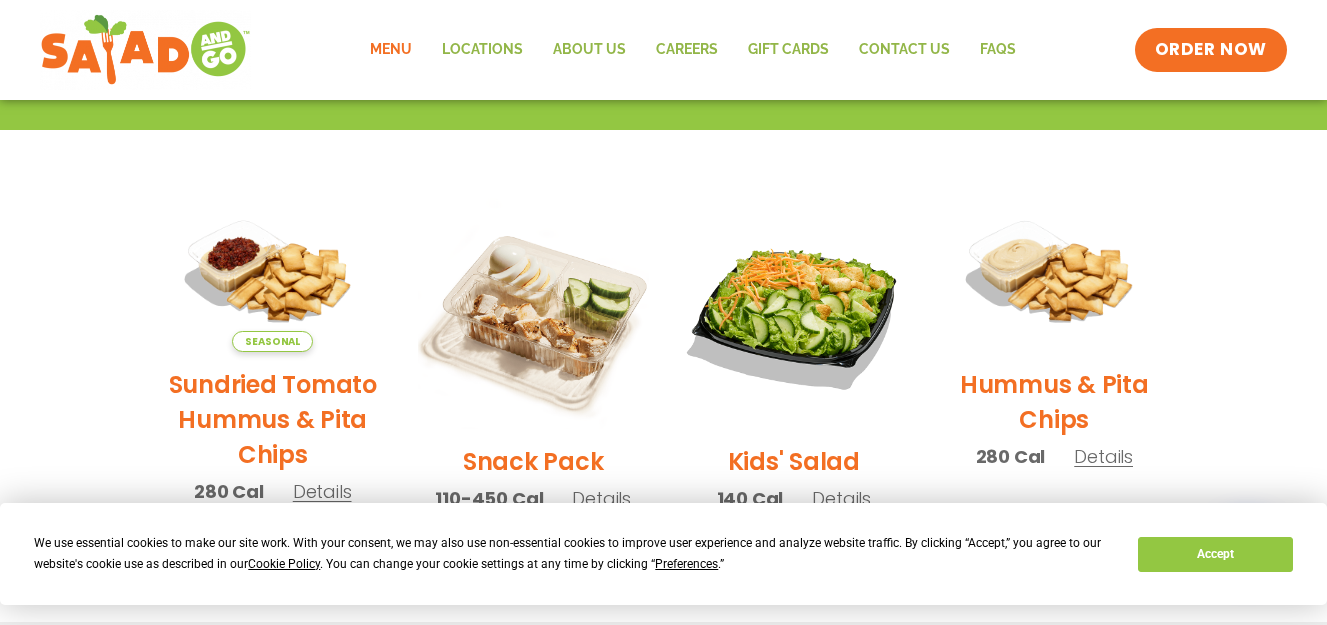 drag, startPoint x: 1051, startPoint y: 491, endPoint x: 906, endPoint y: 684, distance: 241.40009 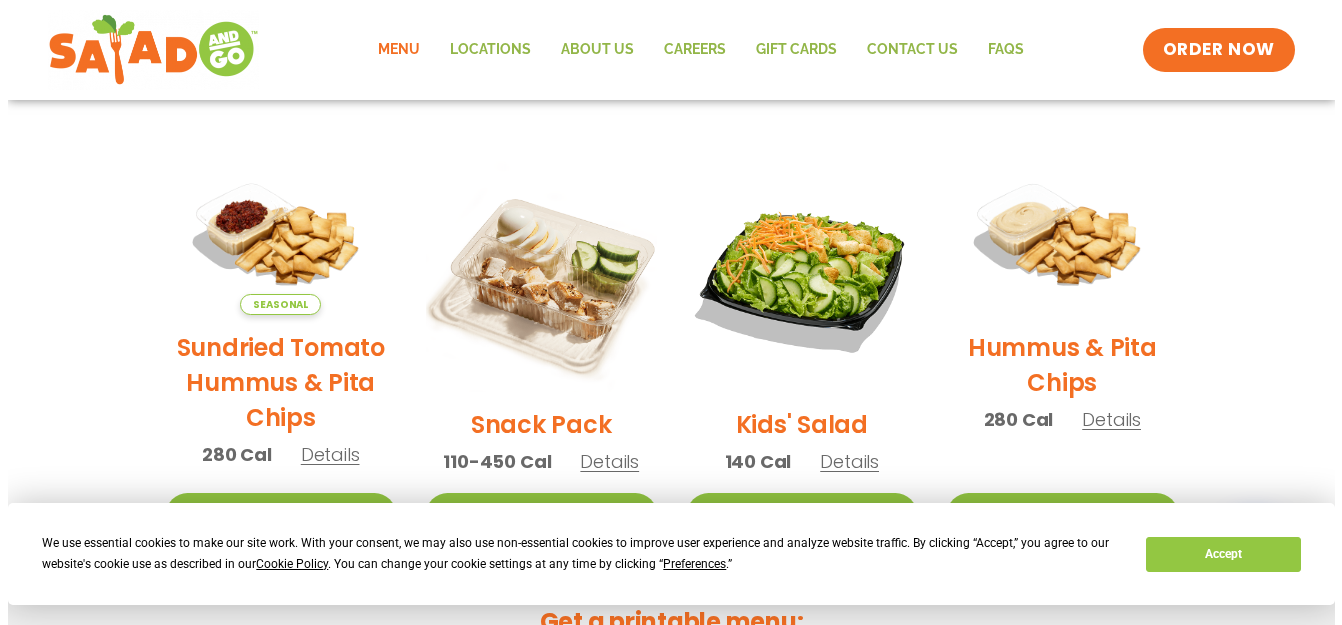scroll, scrollTop: 400, scrollLeft: 0, axis: vertical 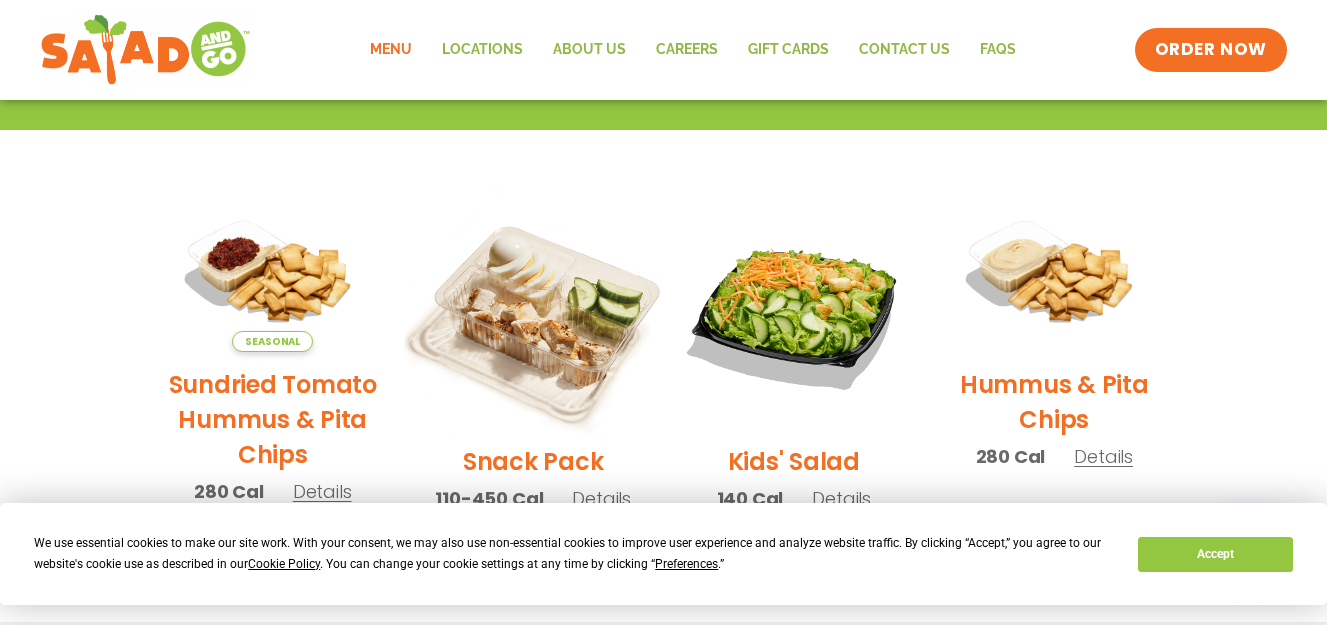 click at bounding box center (533, 313) 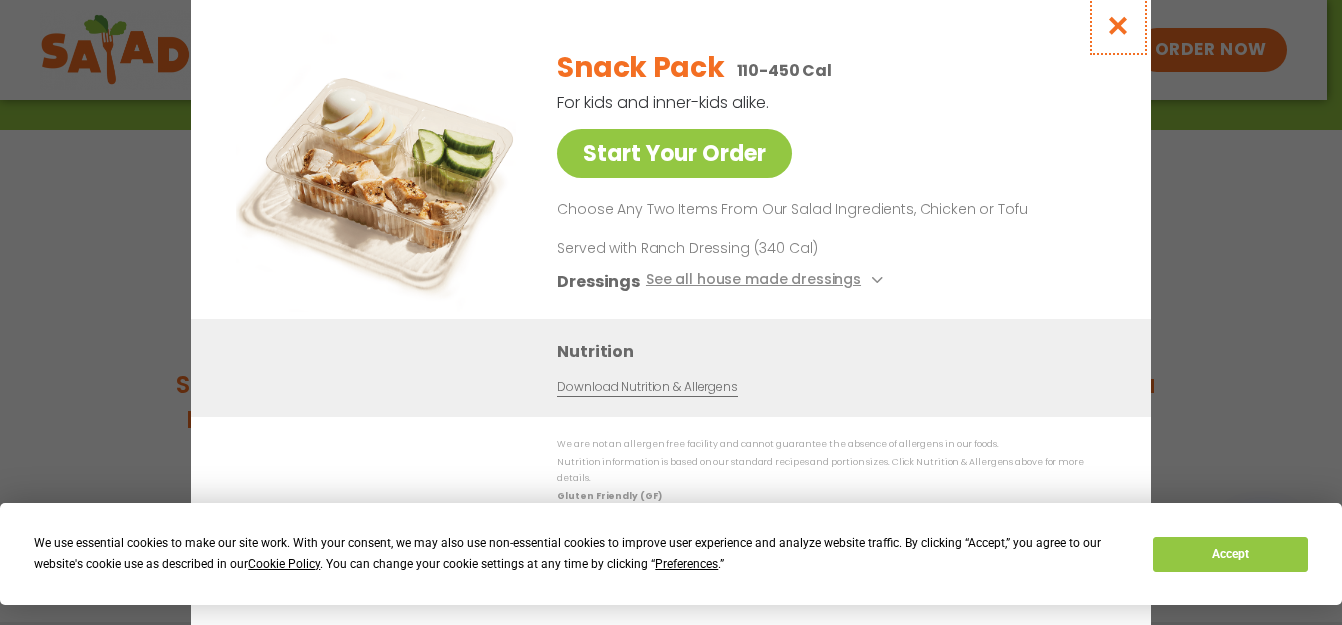 click at bounding box center [1118, 25] 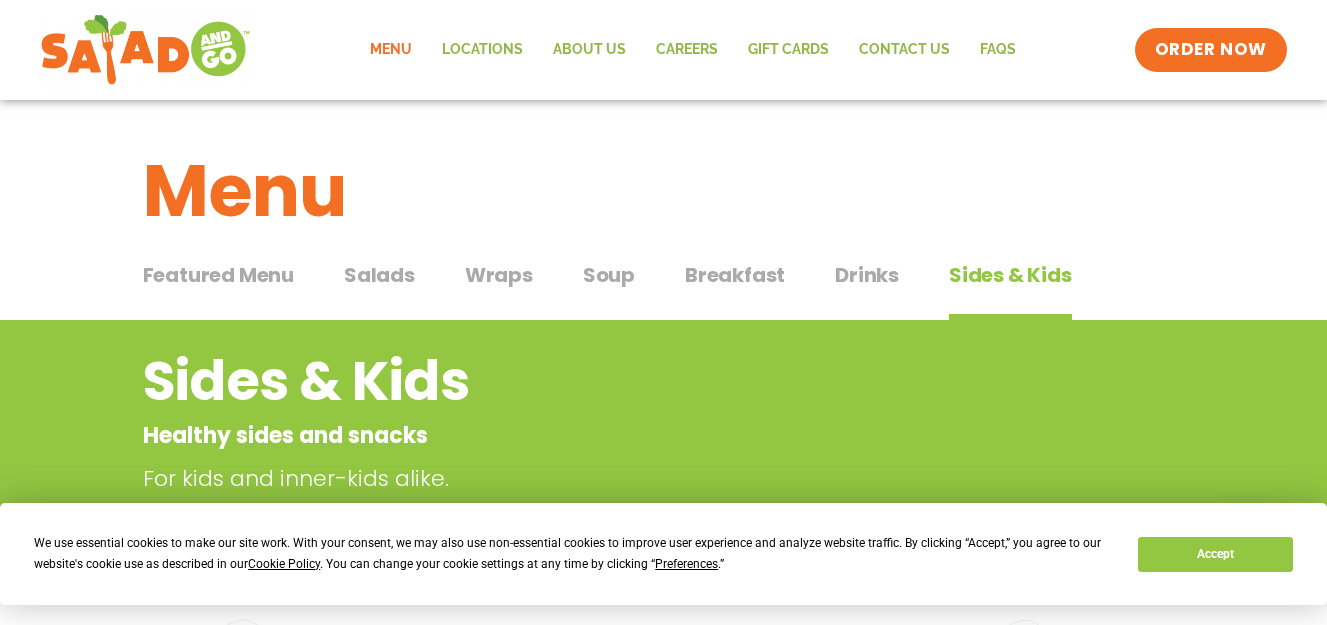 scroll, scrollTop: 0, scrollLeft: 0, axis: both 